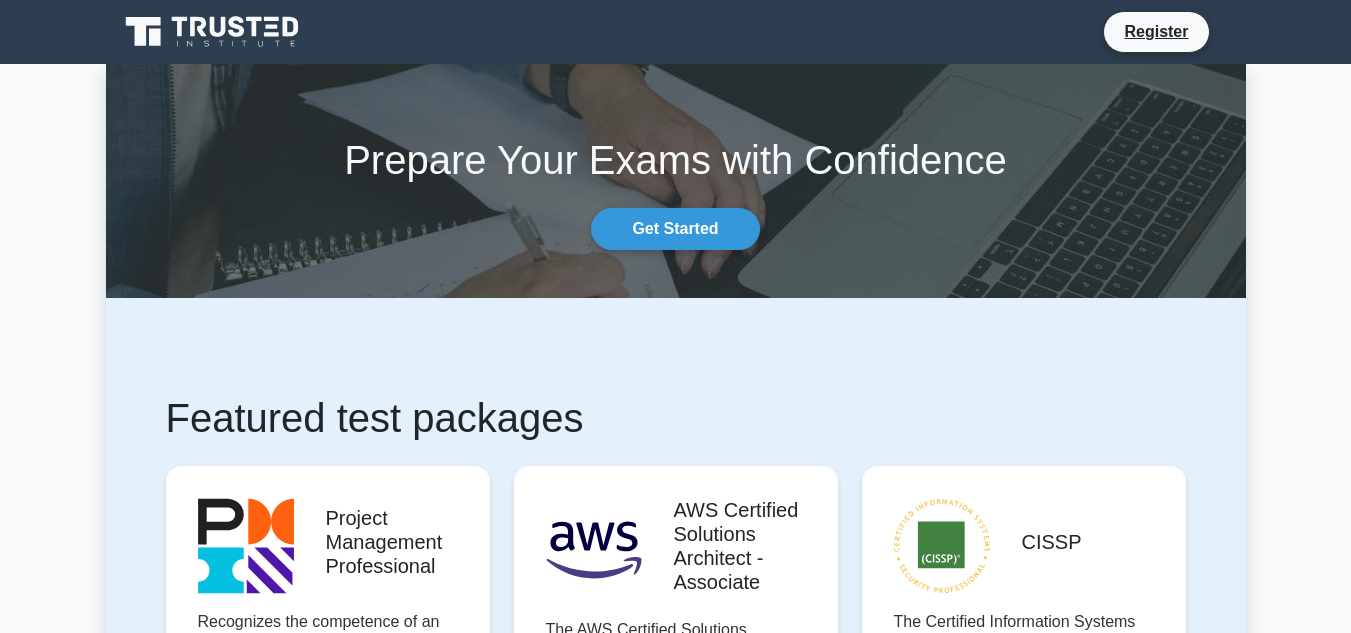 scroll, scrollTop: 0, scrollLeft: 0, axis: both 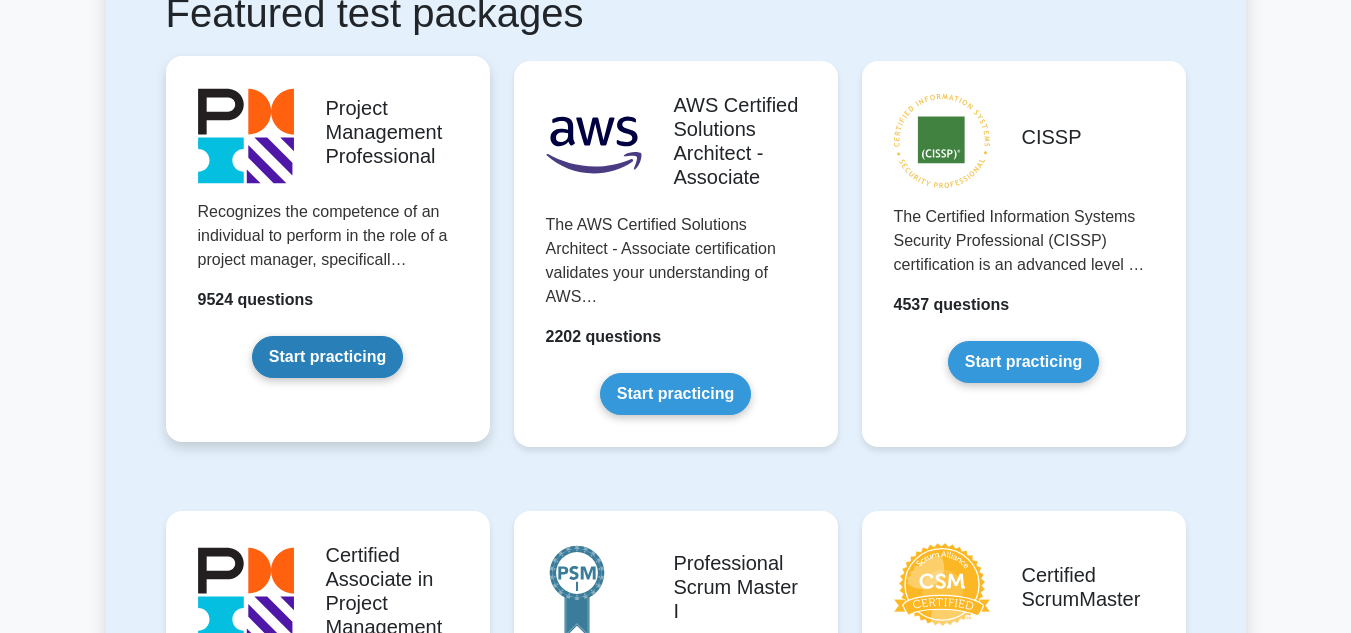 click on "Start practicing" at bounding box center [327, 357] 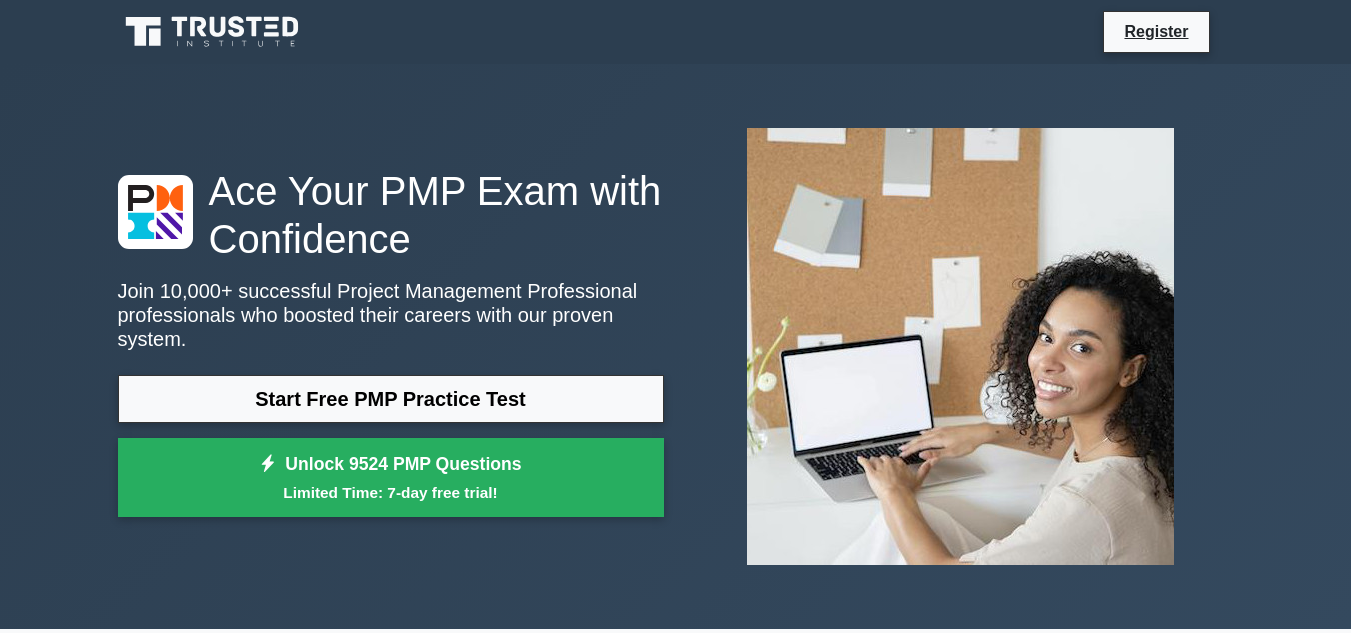 scroll, scrollTop: 0, scrollLeft: 0, axis: both 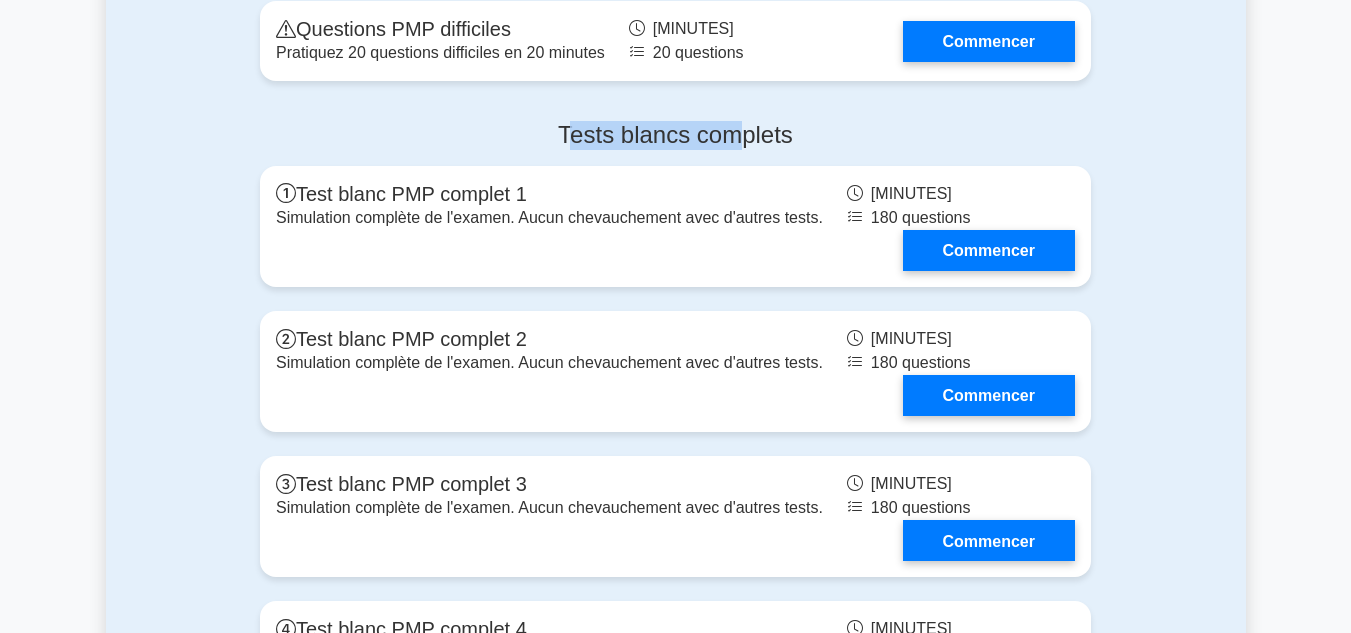 drag, startPoint x: 569, startPoint y: 135, endPoint x: 732, endPoint y: 140, distance: 163.07668 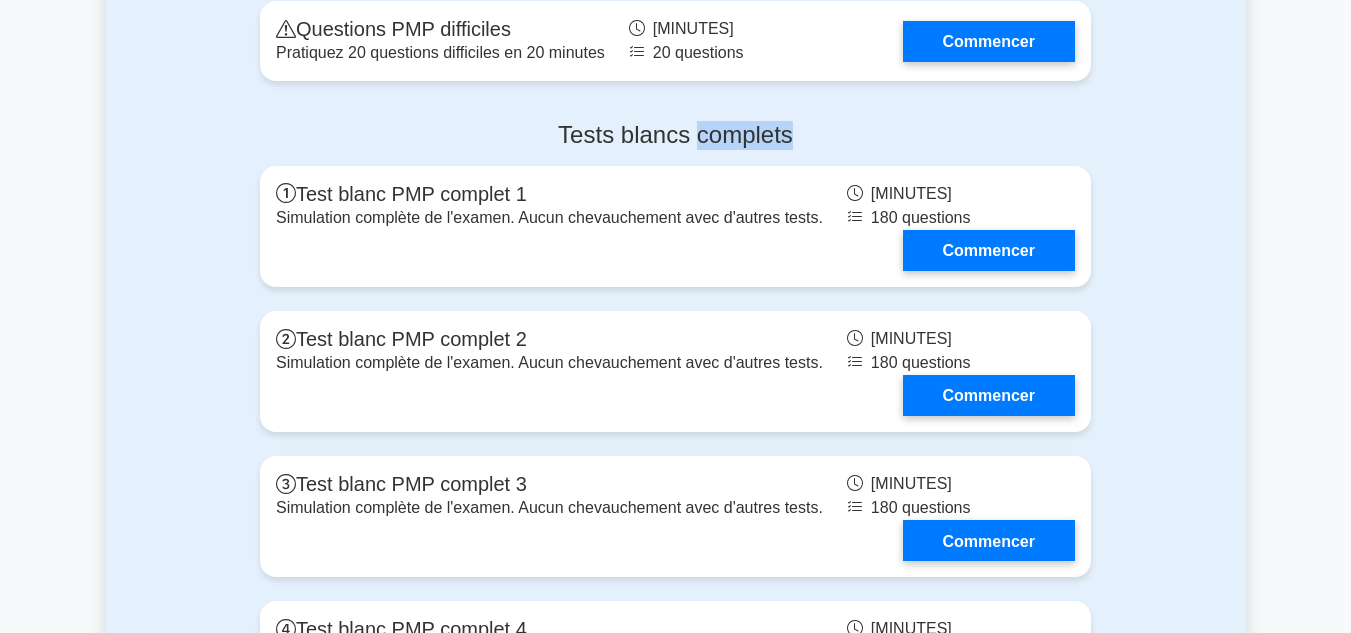 click on "Tests blancs complets" at bounding box center (675, 134) 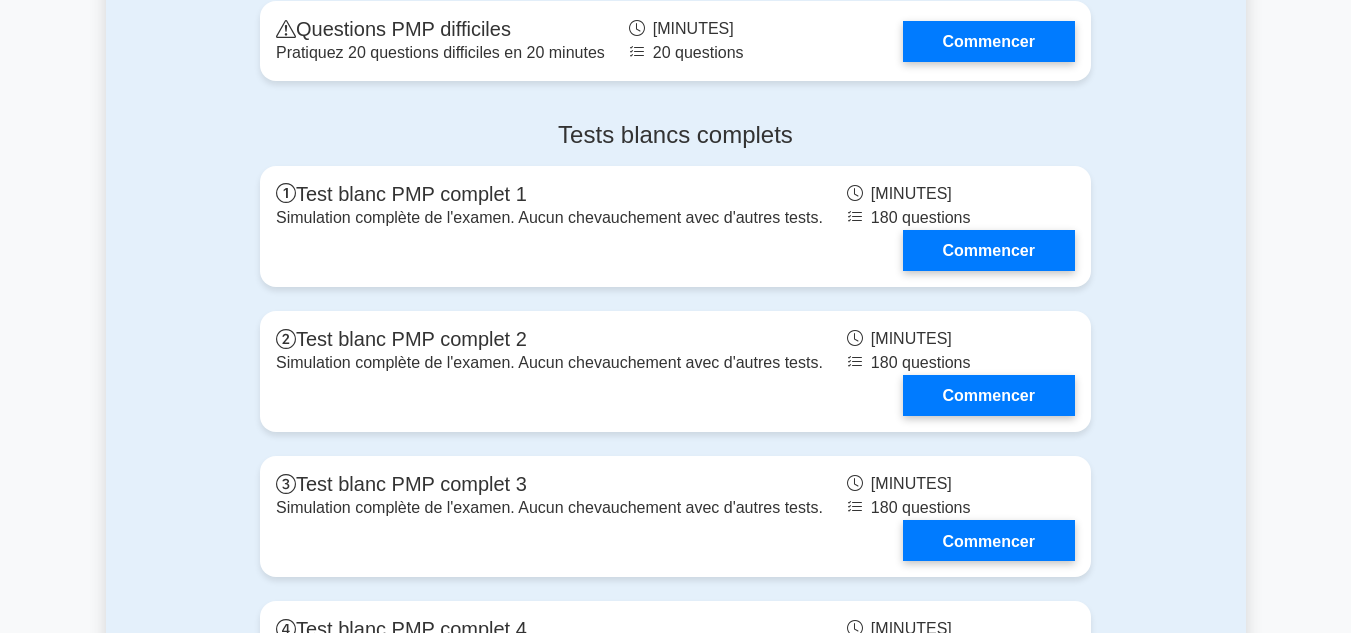 click on "Tests blancs complets" at bounding box center [675, 135] 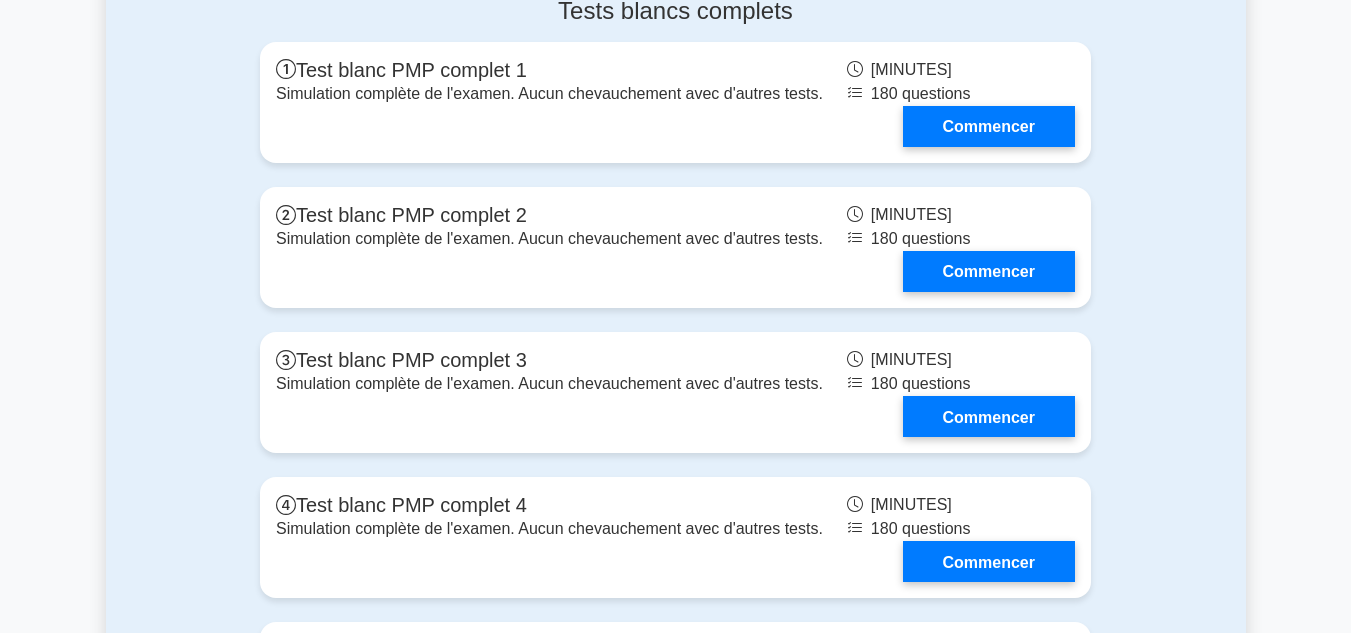 scroll, scrollTop: 6077, scrollLeft: 0, axis: vertical 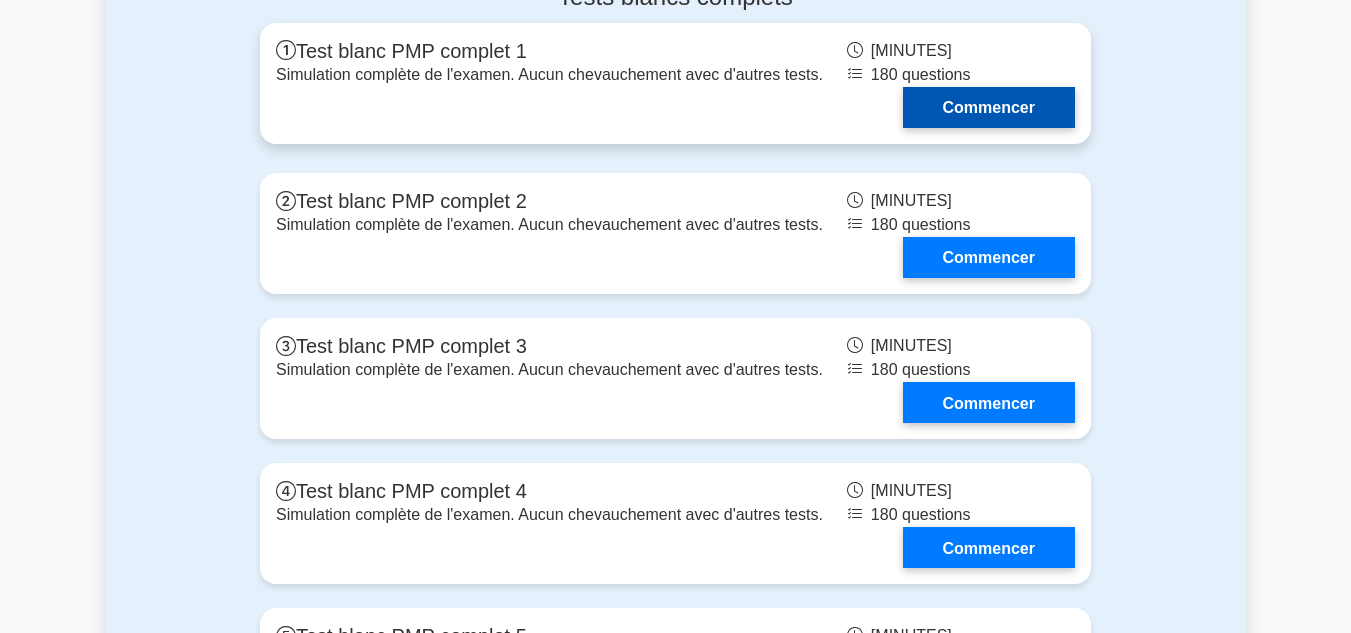 click on "Commencer" at bounding box center [989, 107] 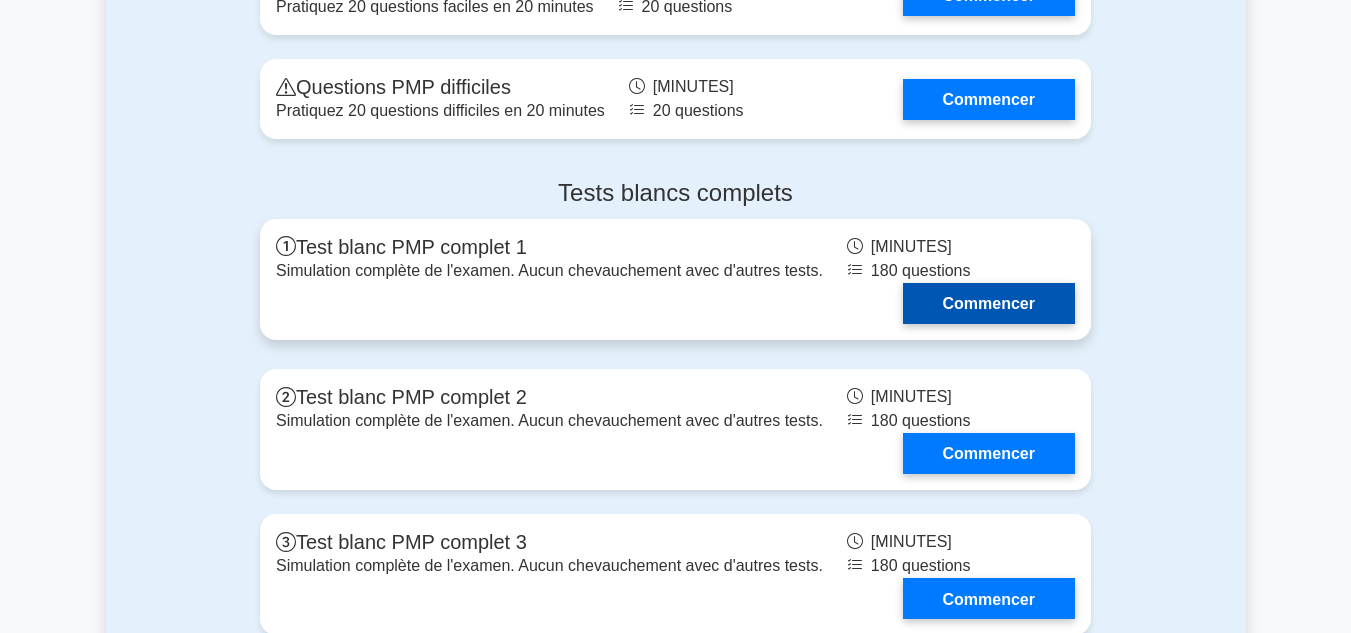 scroll, scrollTop: 6077, scrollLeft: 0, axis: vertical 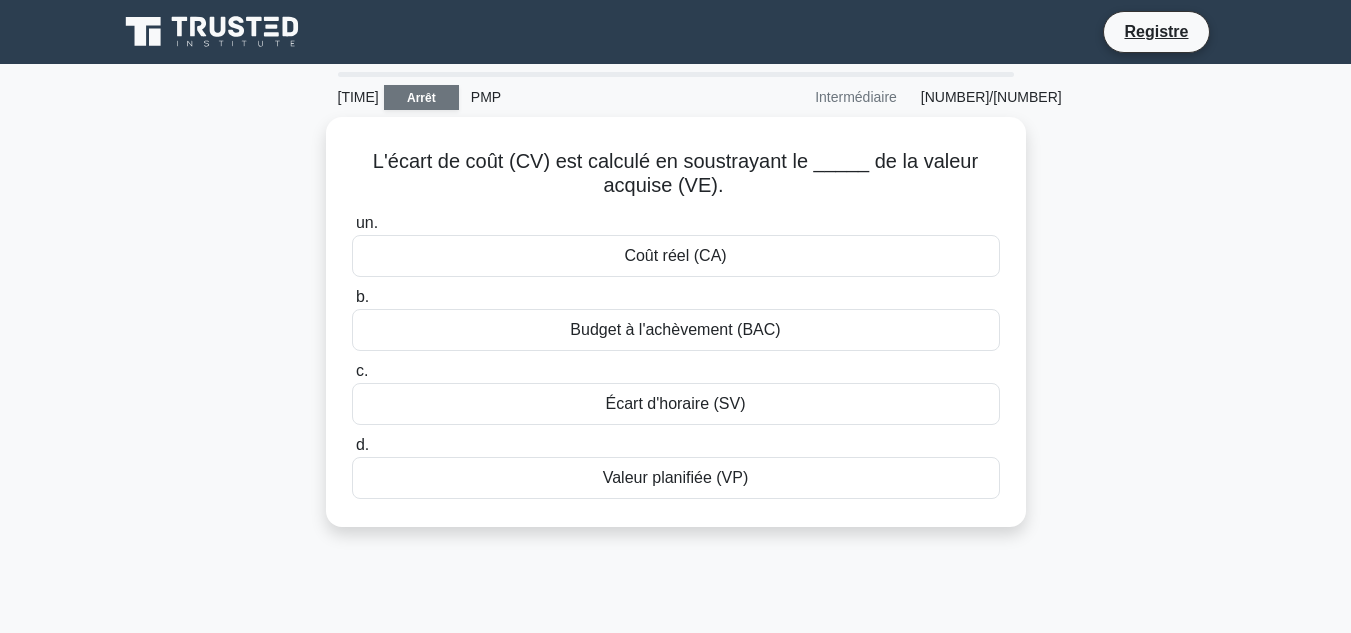 click on "Arrêt" at bounding box center (421, 97) 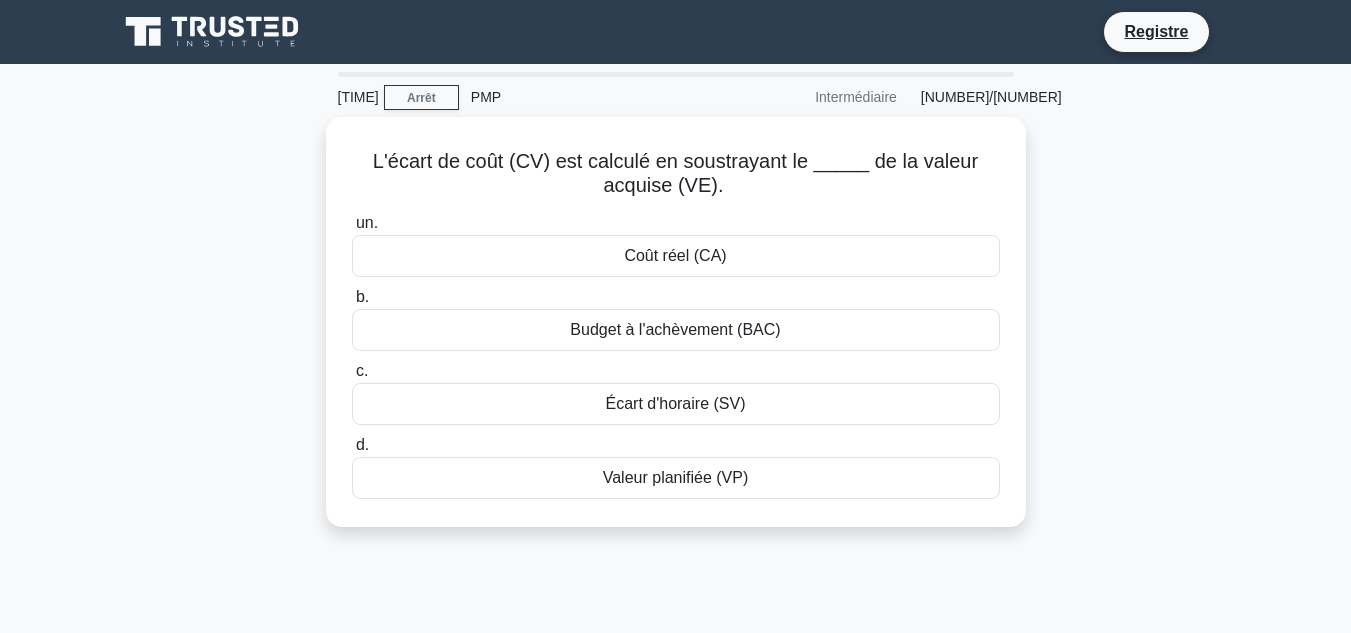 drag, startPoint x: 409, startPoint y: 106, endPoint x: 184, endPoint y: 220, distance: 252.23204 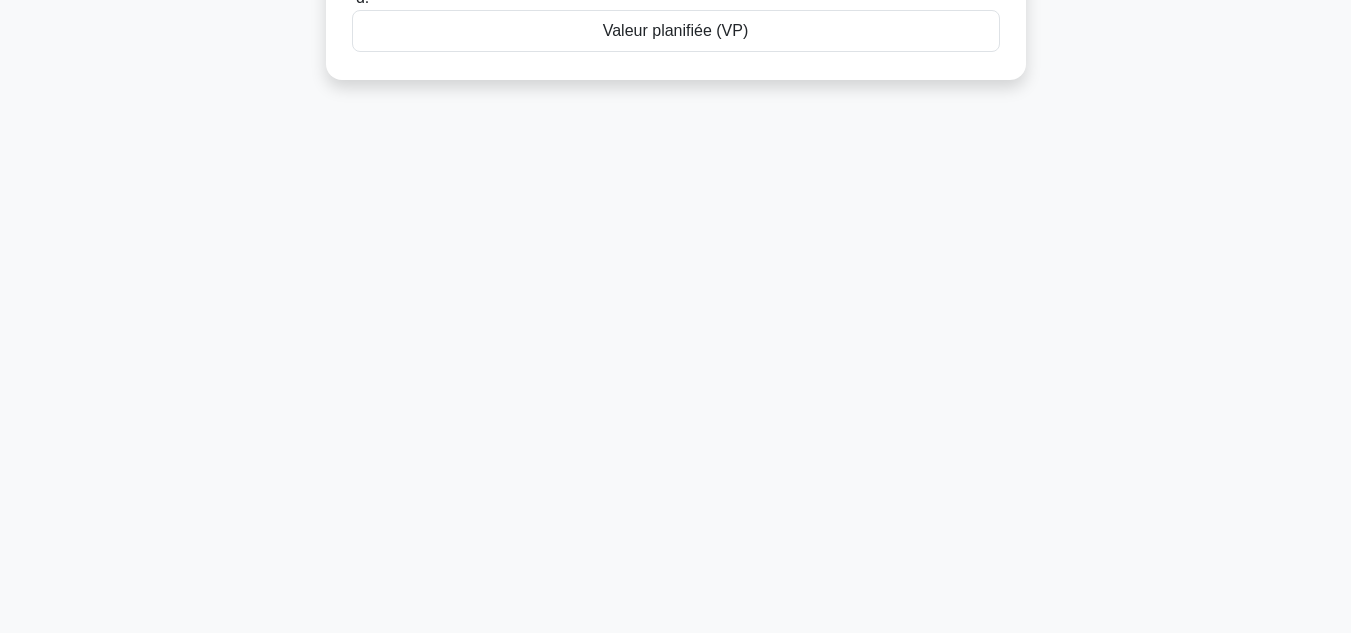scroll, scrollTop: 0, scrollLeft: 0, axis: both 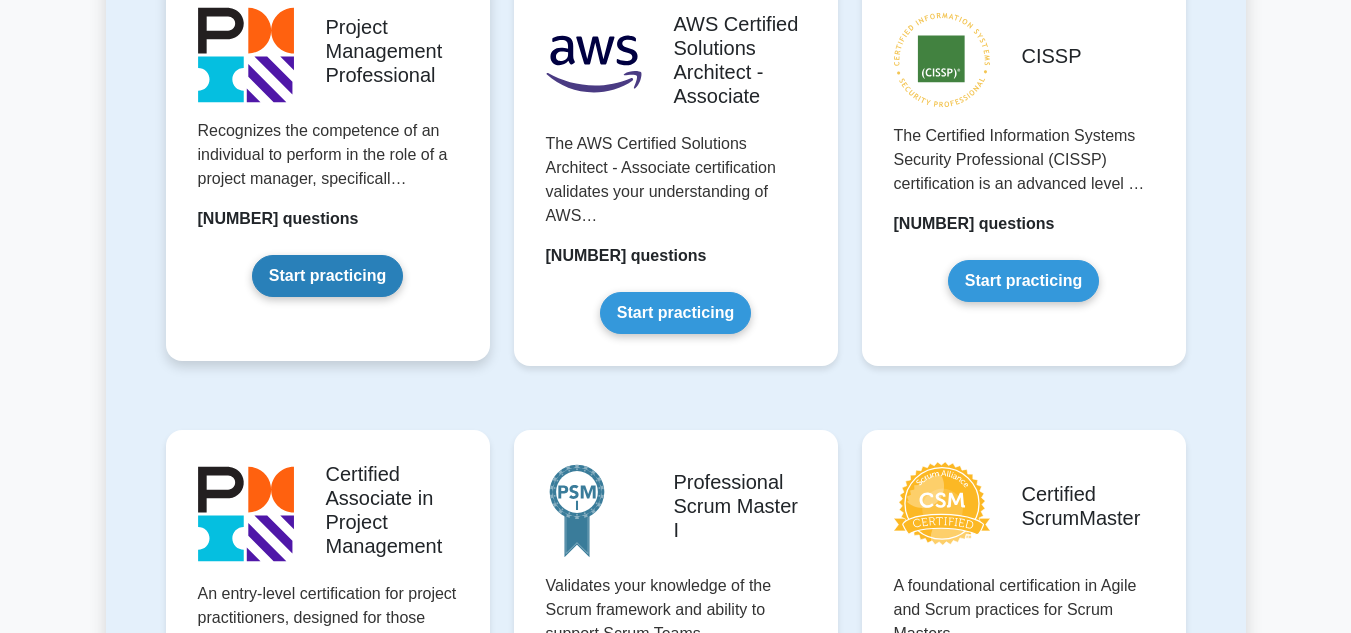 click on "Start practicing" at bounding box center [327, 276] 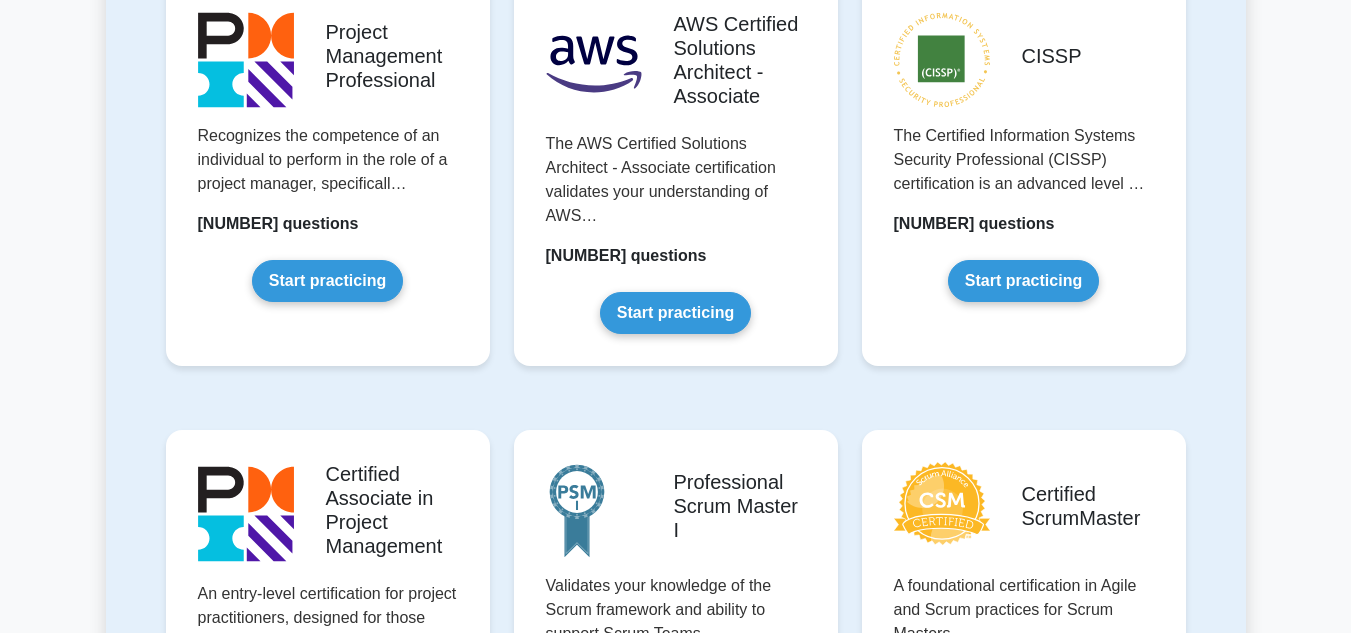 scroll, scrollTop: 324, scrollLeft: 0, axis: vertical 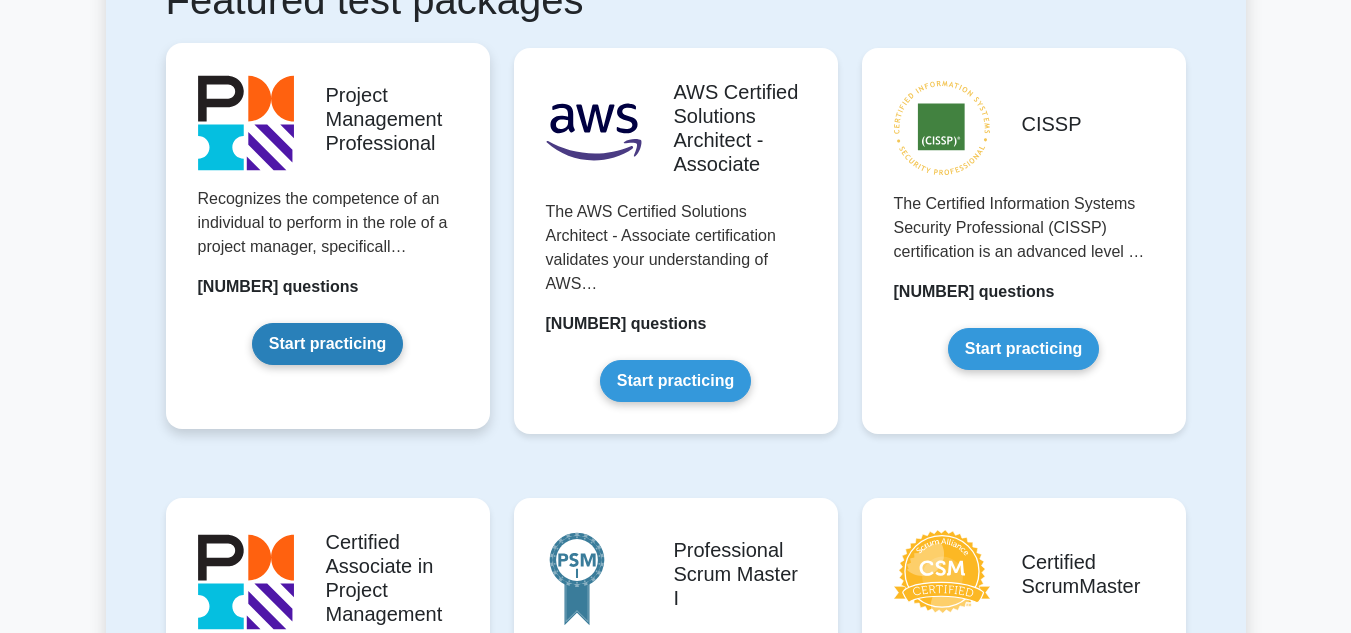 click on "Start practicing" at bounding box center [327, 344] 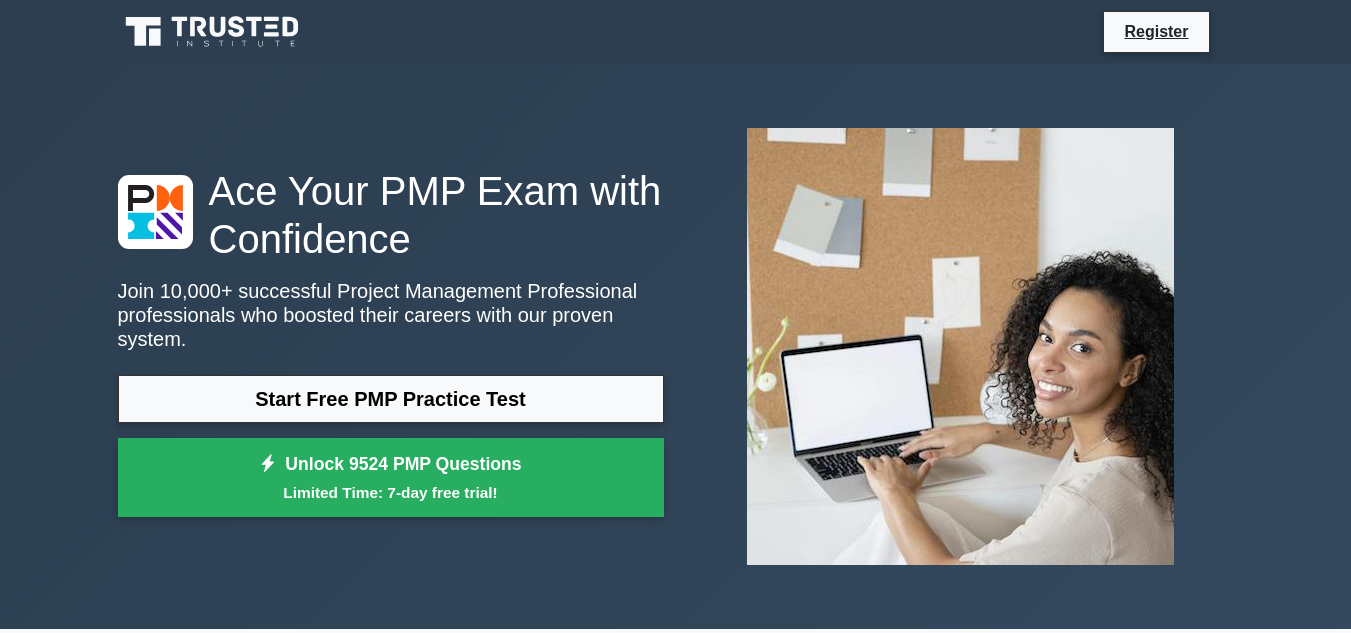 scroll, scrollTop: 0, scrollLeft: 0, axis: both 